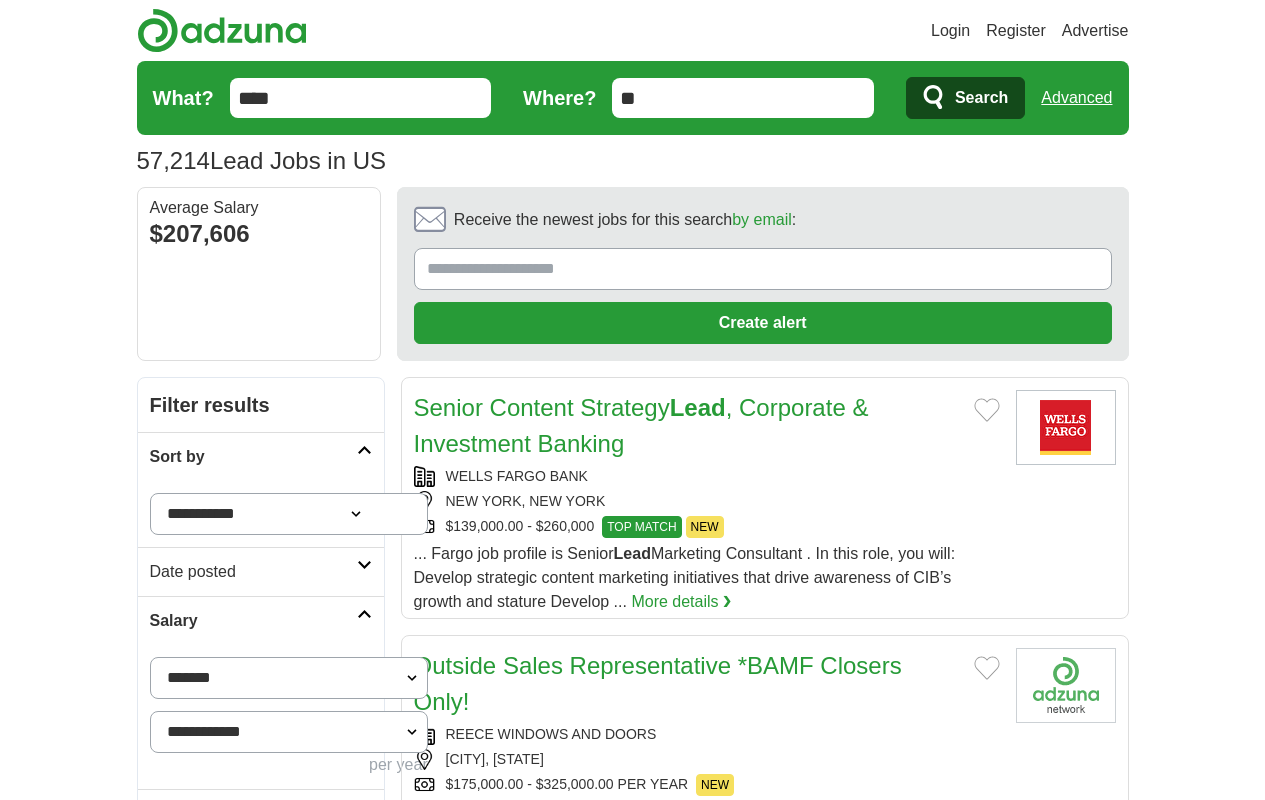 scroll, scrollTop: 0, scrollLeft: 0, axis: both 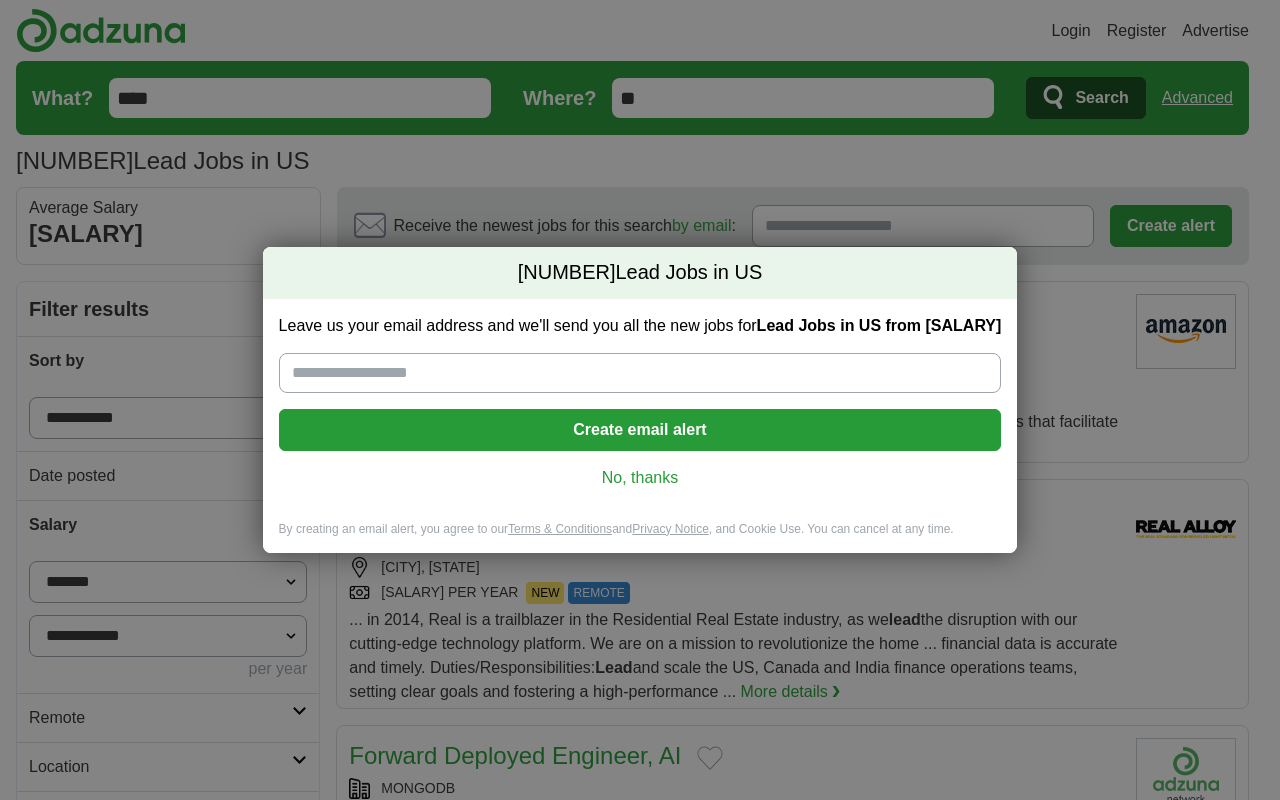 click on "next ❯" at bounding box center (1036, 3070) 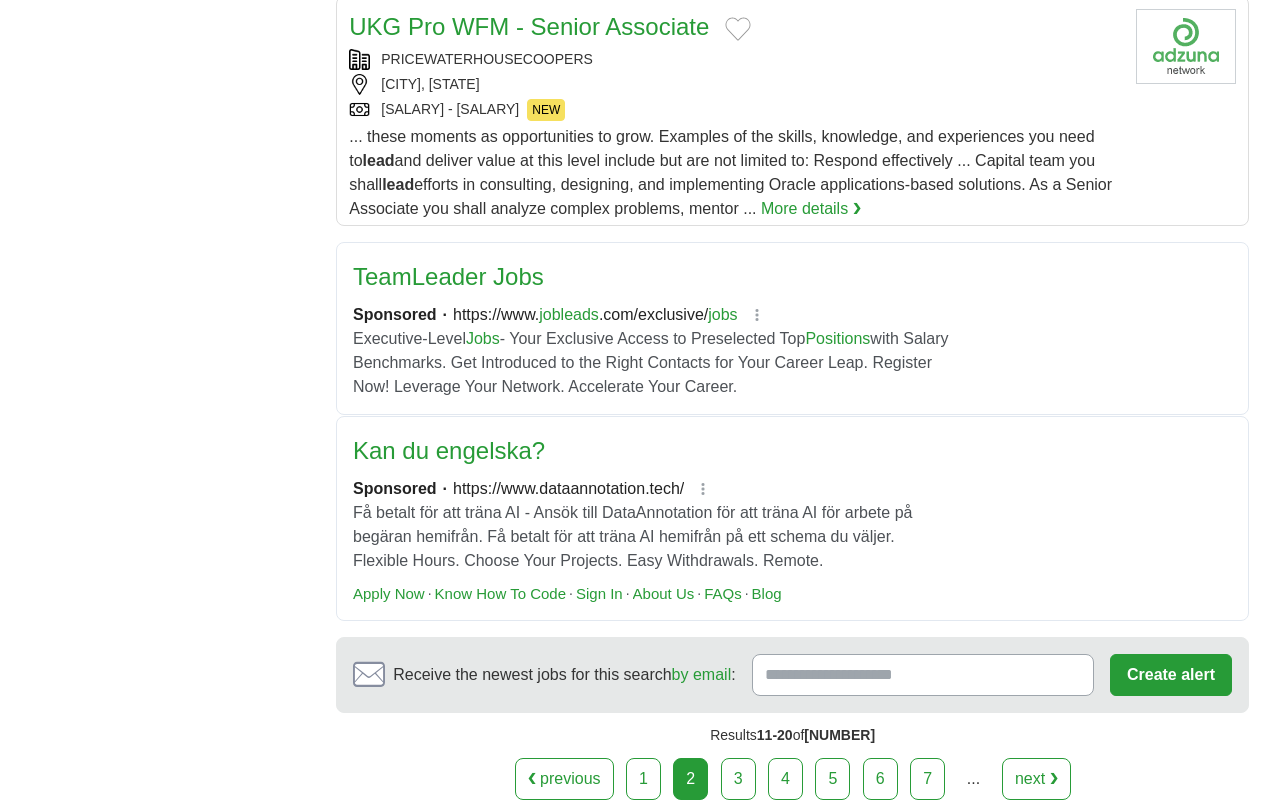 scroll, scrollTop: 0, scrollLeft: 0, axis: both 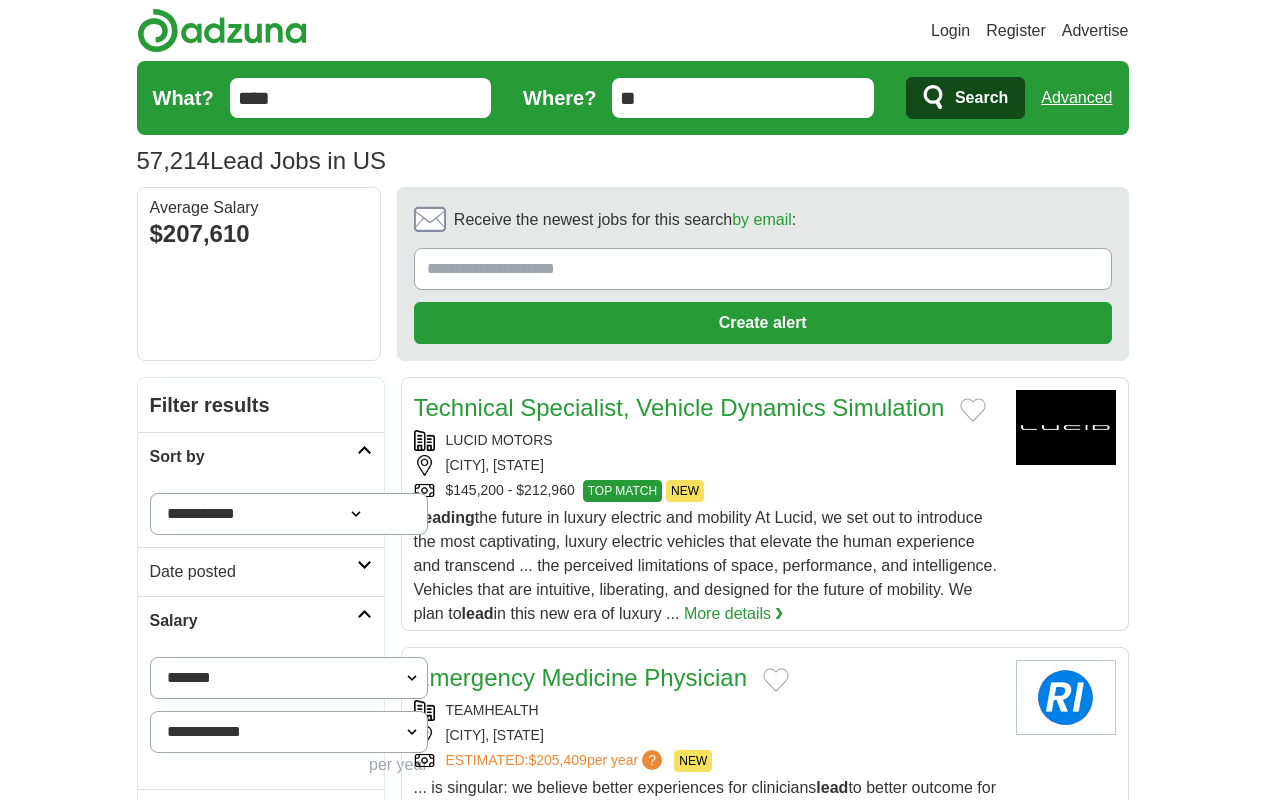 click on "next ❯" at bounding box center [1008, 3336] 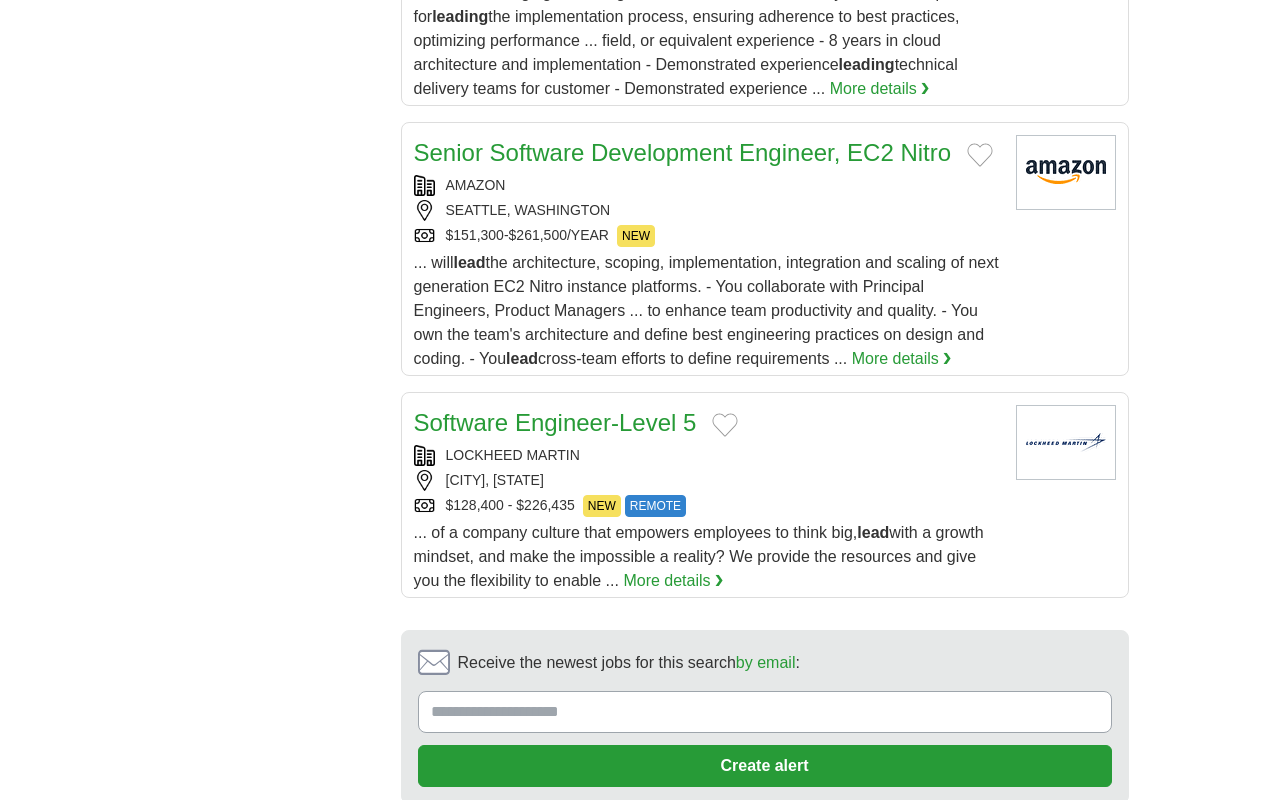 scroll, scrollTop: 0, scrollLeft: 0, axis: both 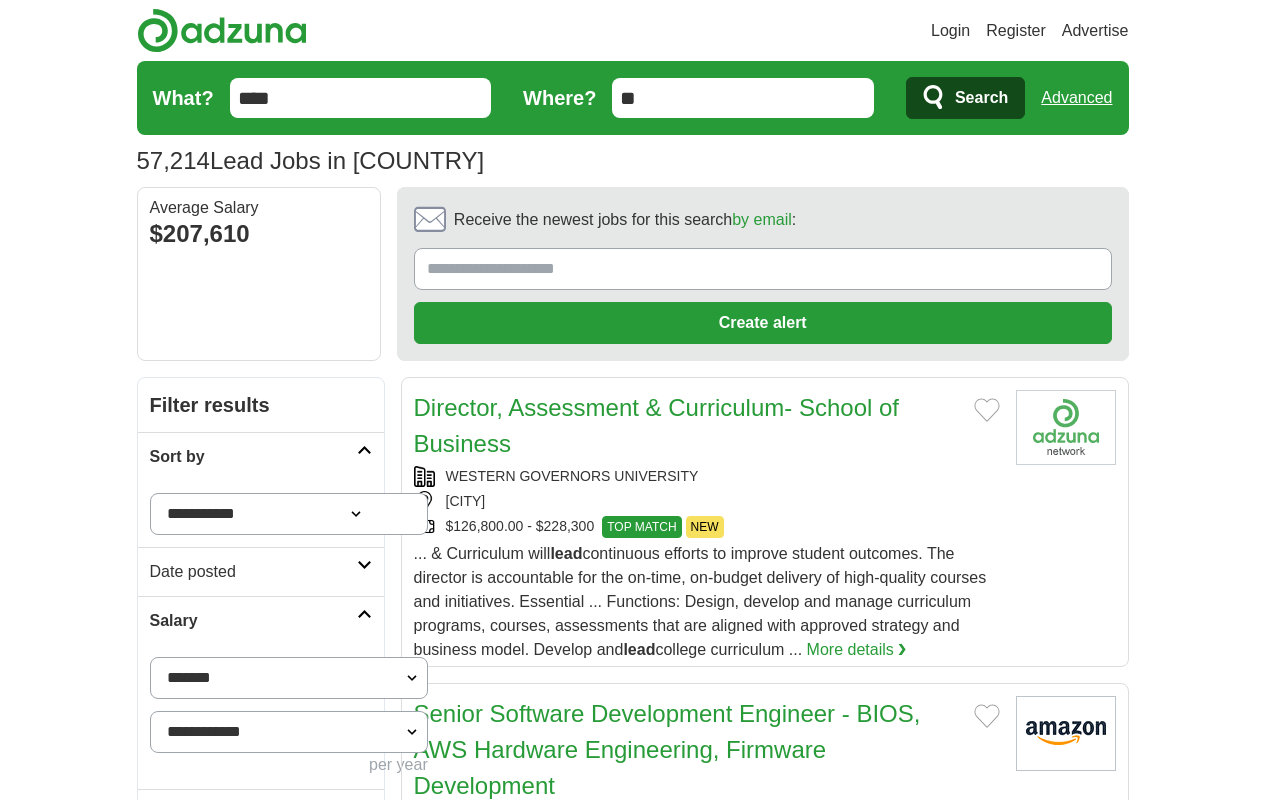 click on "next ❯" at bounding box center [1008, 3516] 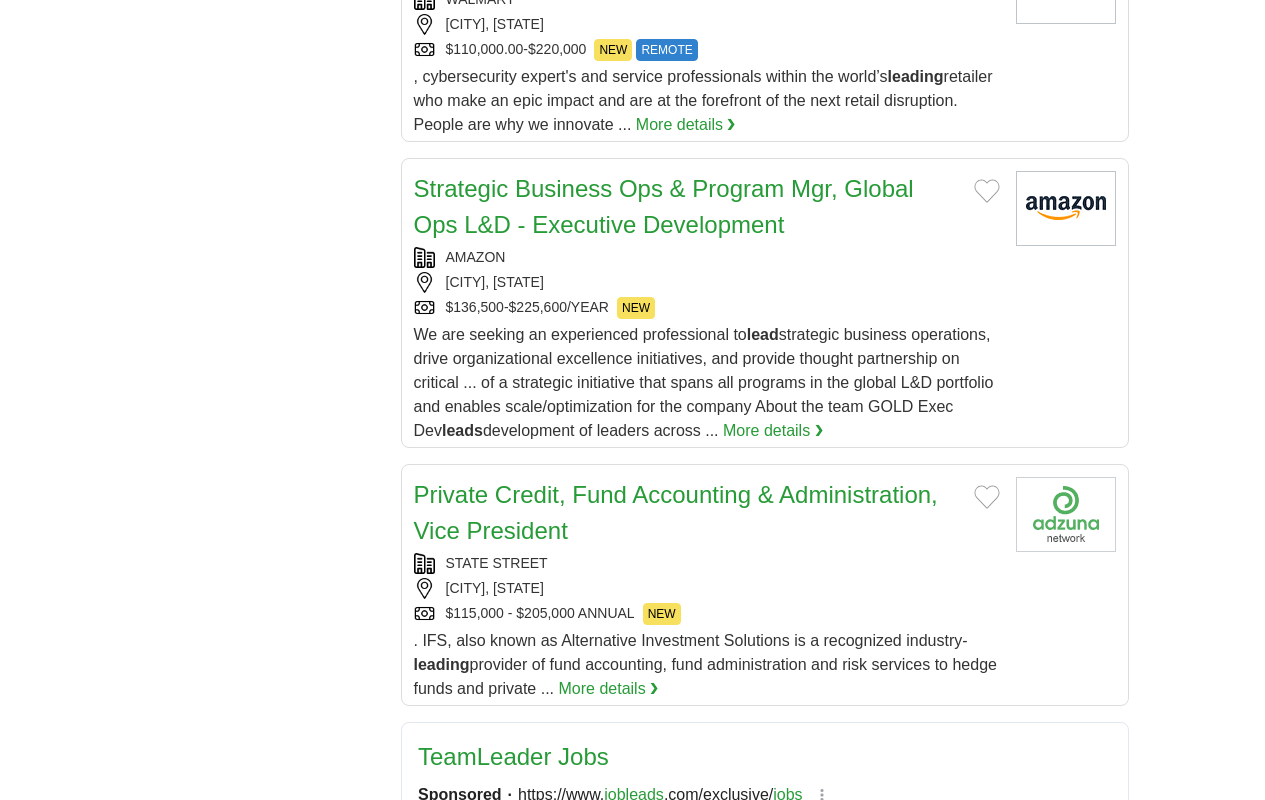 scroll, scrollTop: 0, scrollLeft: 0, axis: both 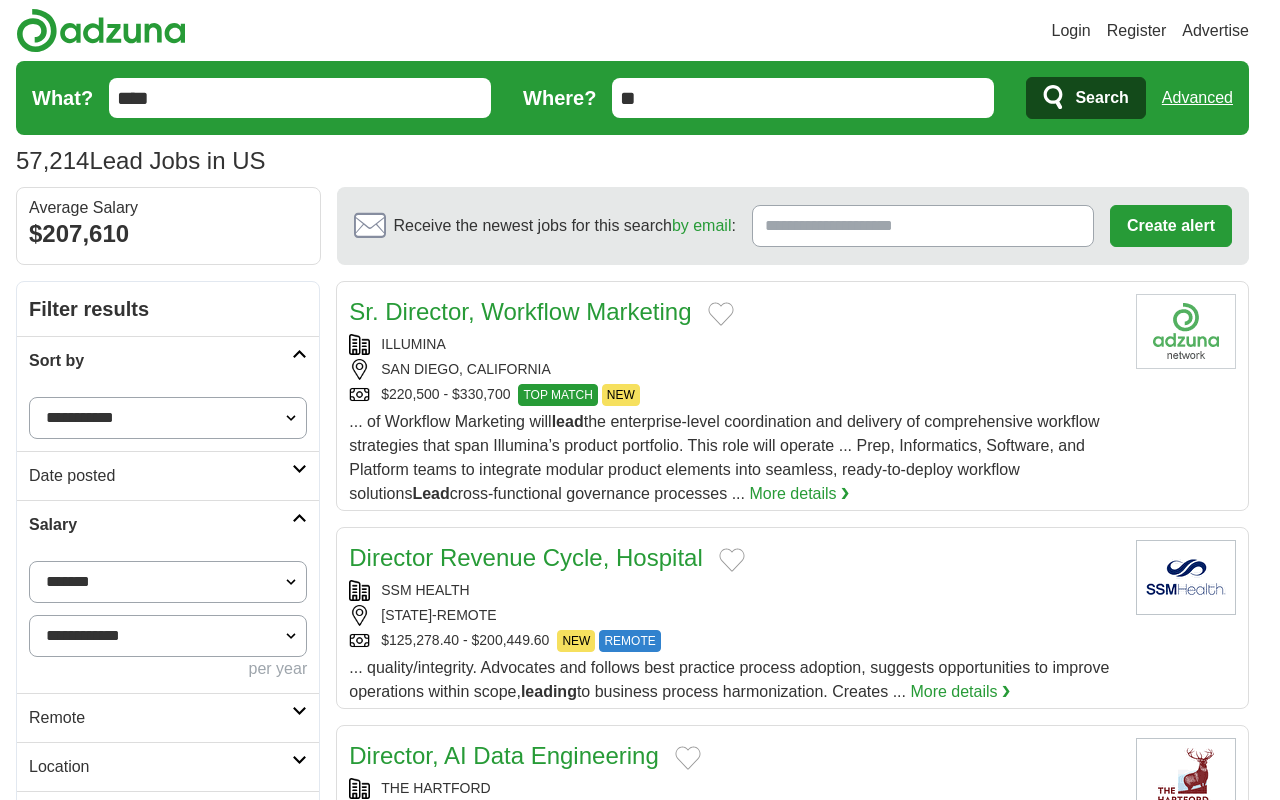 click on "next ❯" at bounding box center [1060, 2890] 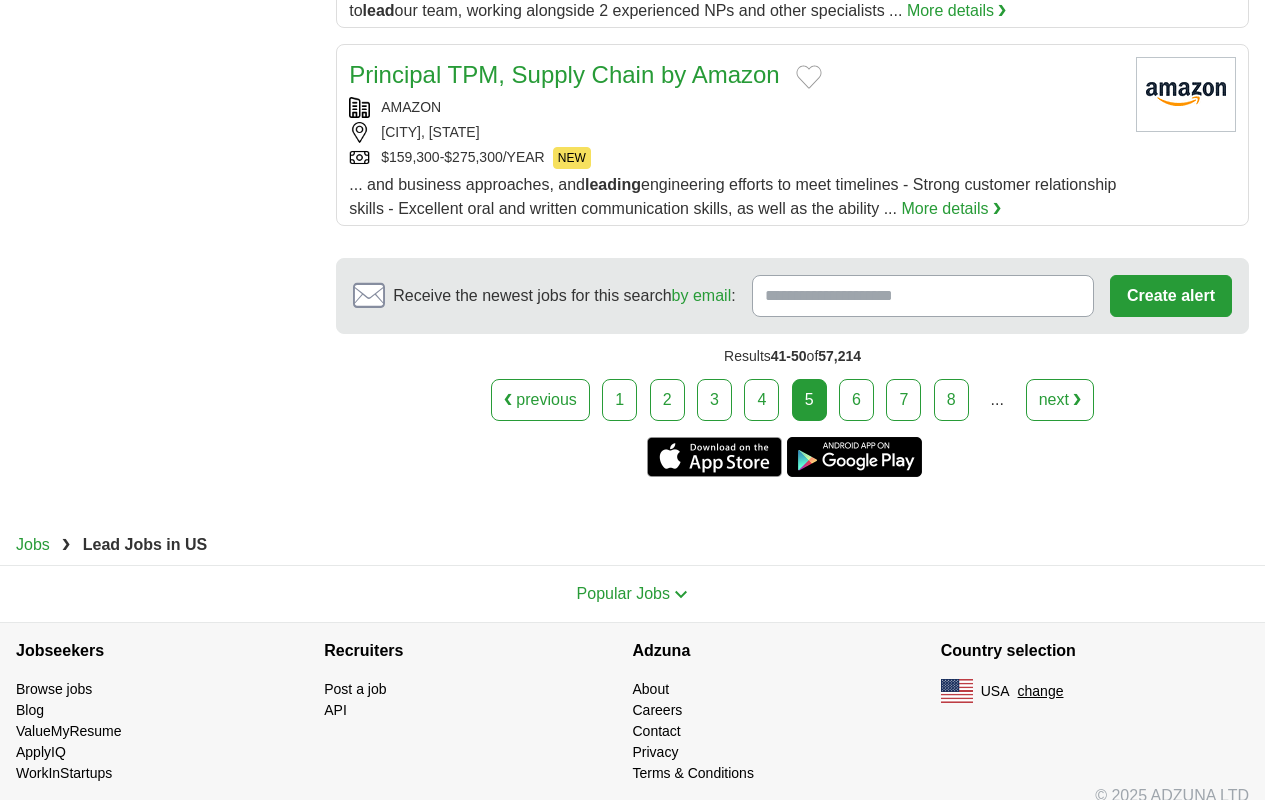 scroll, scrollTop: 0, scrollLeft: 0, axis: both 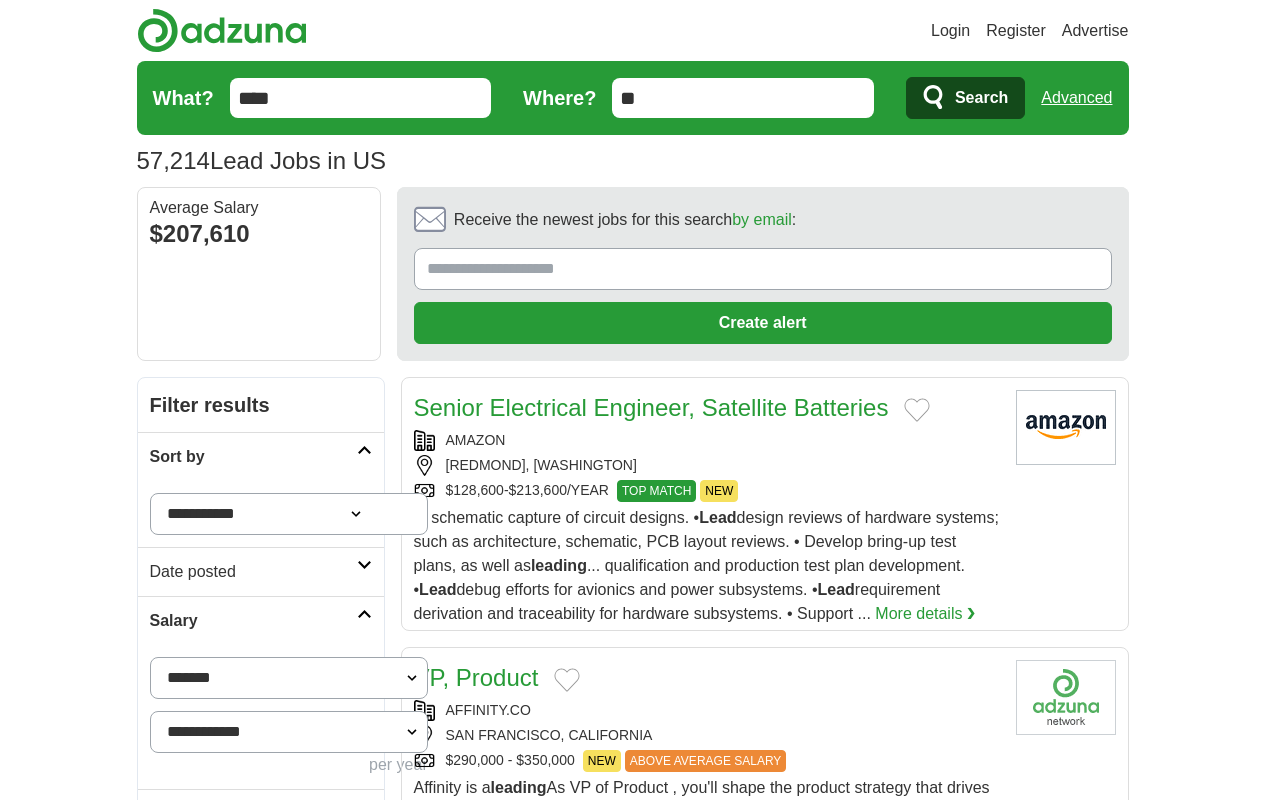 click on "next ❯" at bounding box center (1055, 3456) 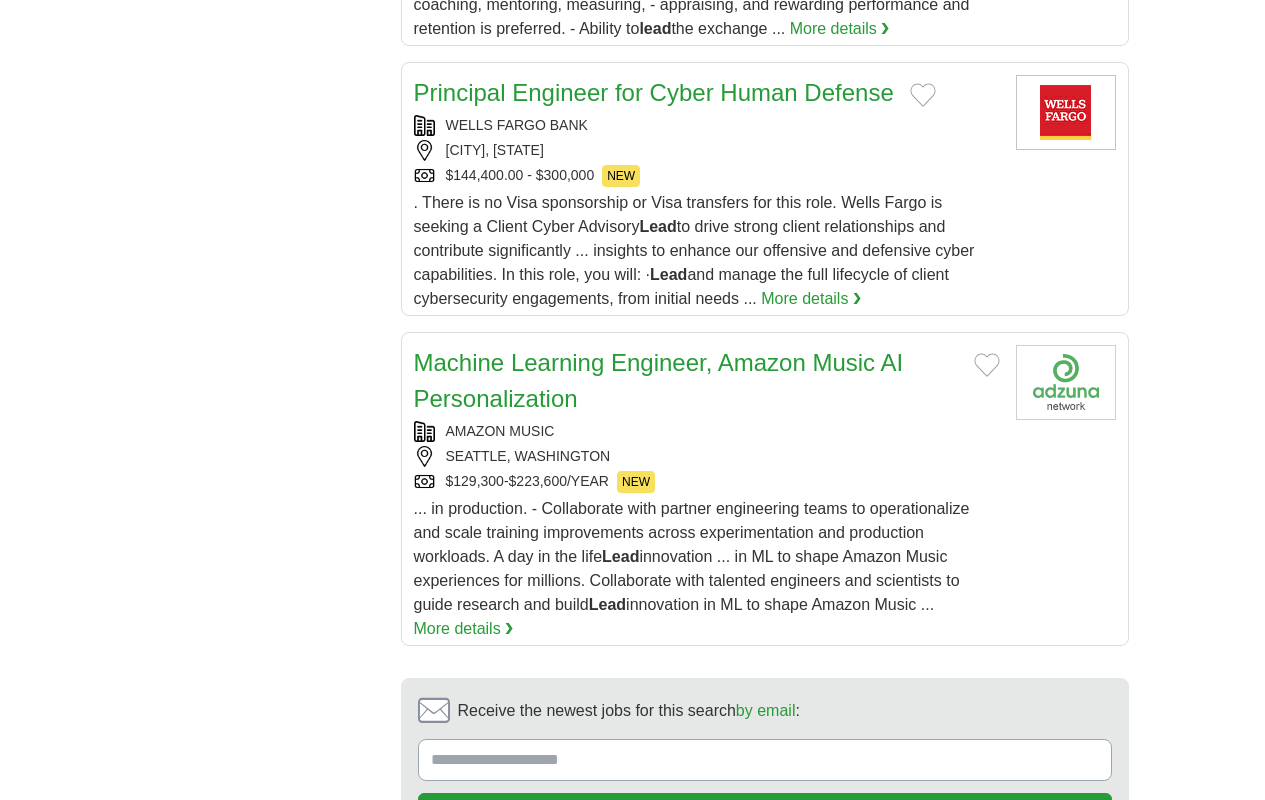 scroll, scrollTop: 0, scrollLeft: 0, axis: both 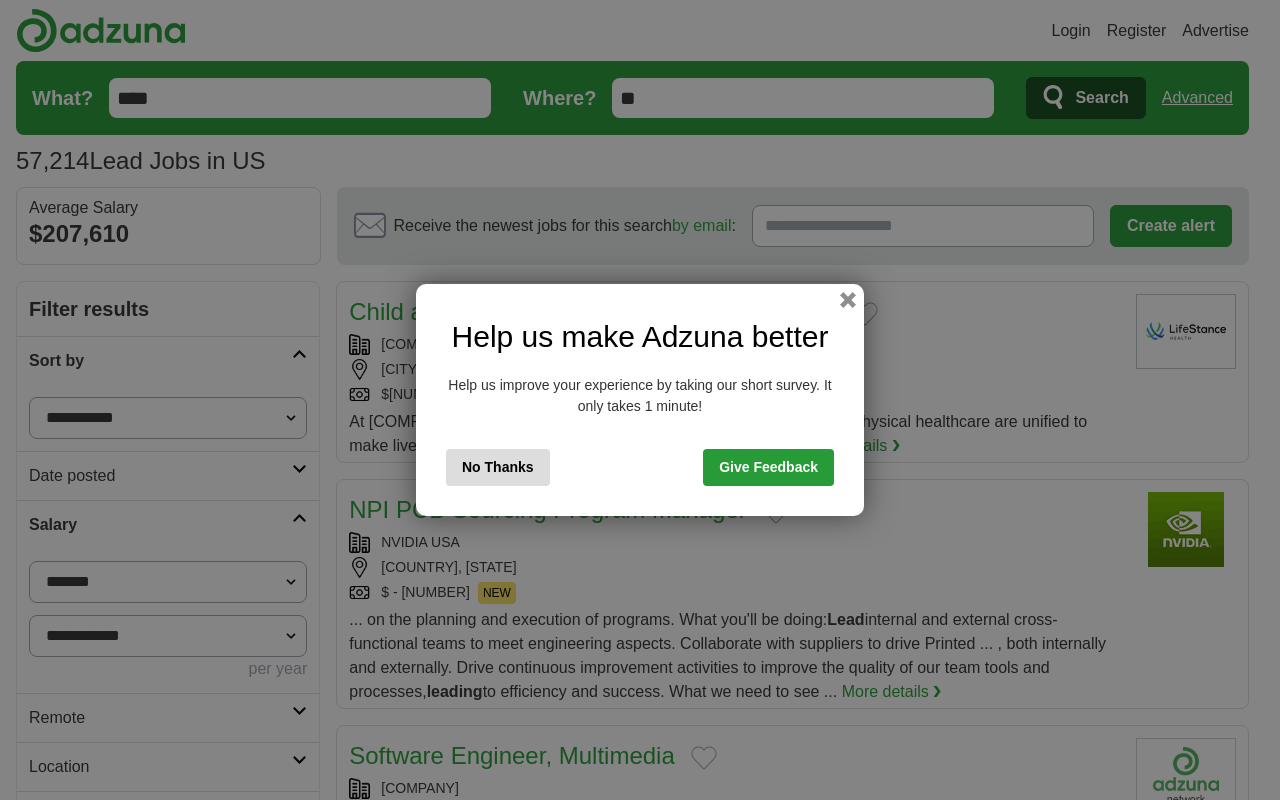 click on "next ❯" at bounding box center [1088, 3010] 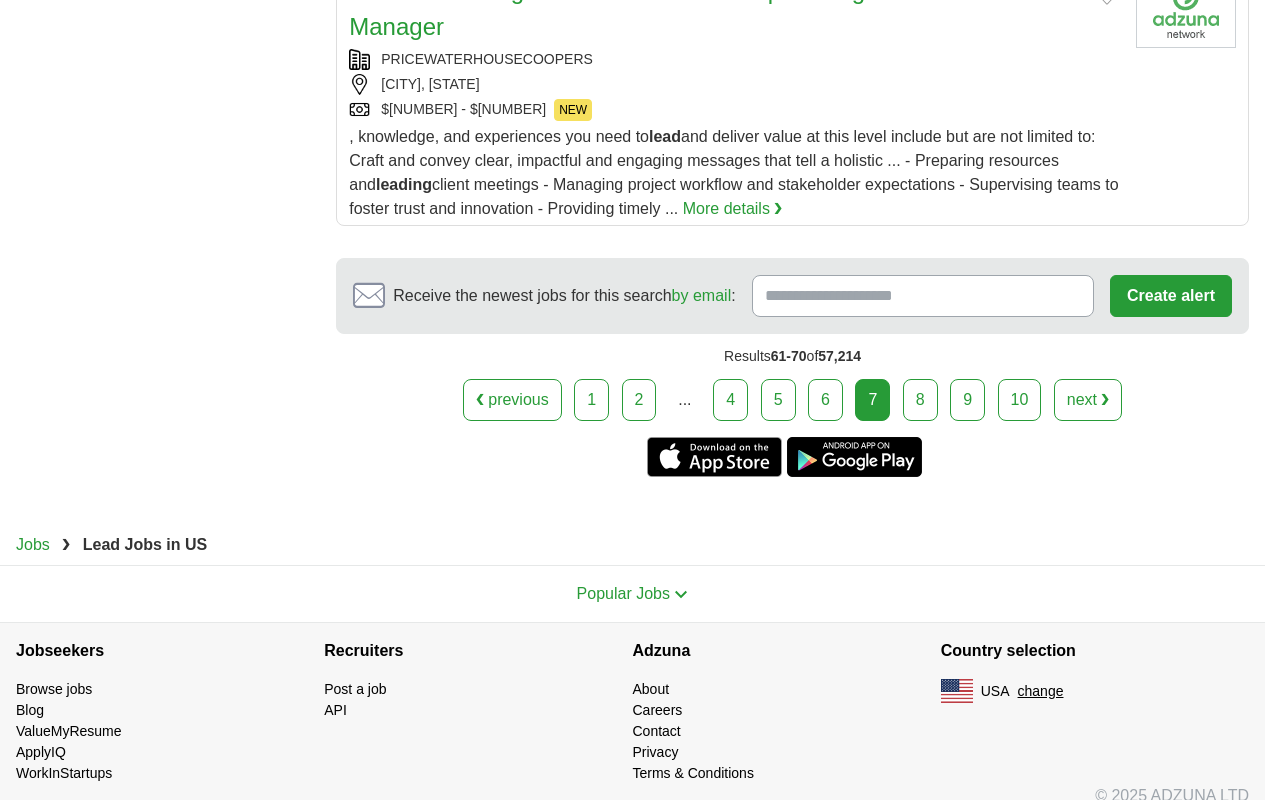 scroll, scrollTop: 0, scrollLeft: 0, axis: both 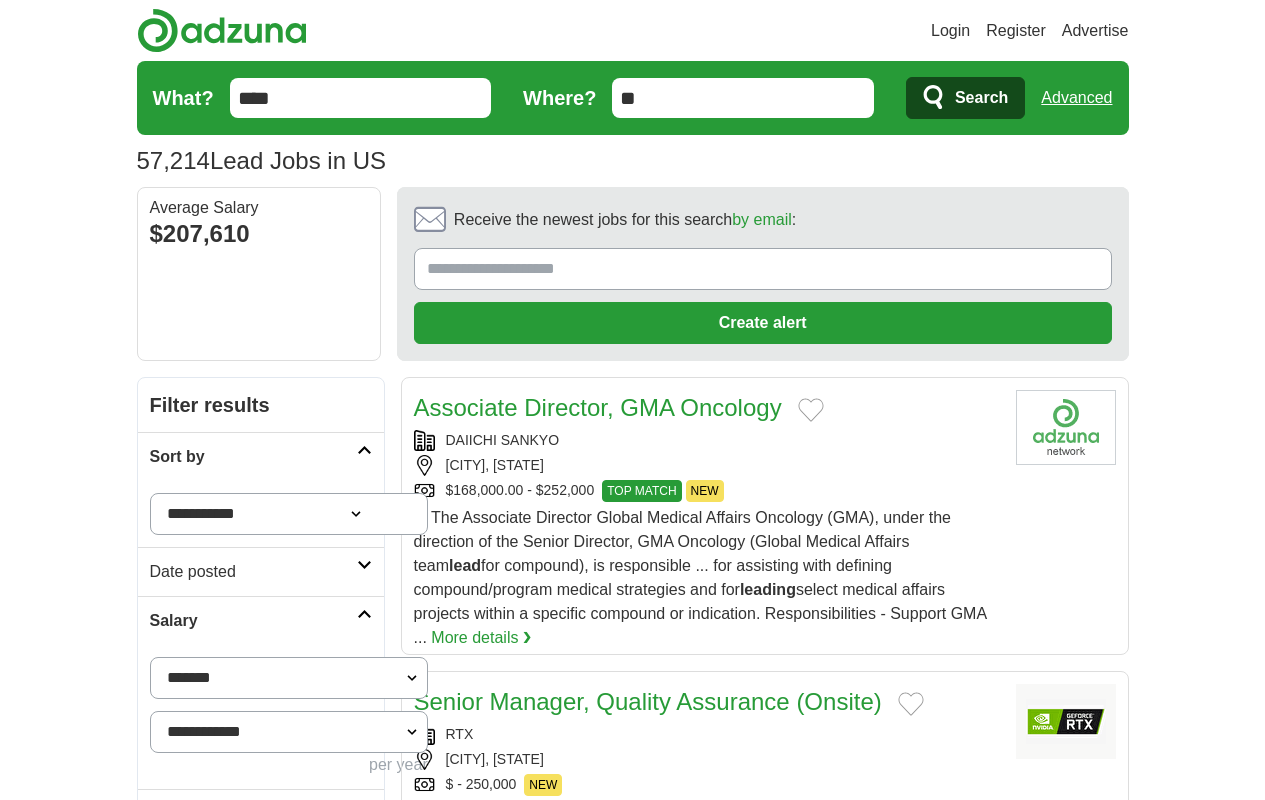 click on "next ❯" at bounding box center (1064, 3348) 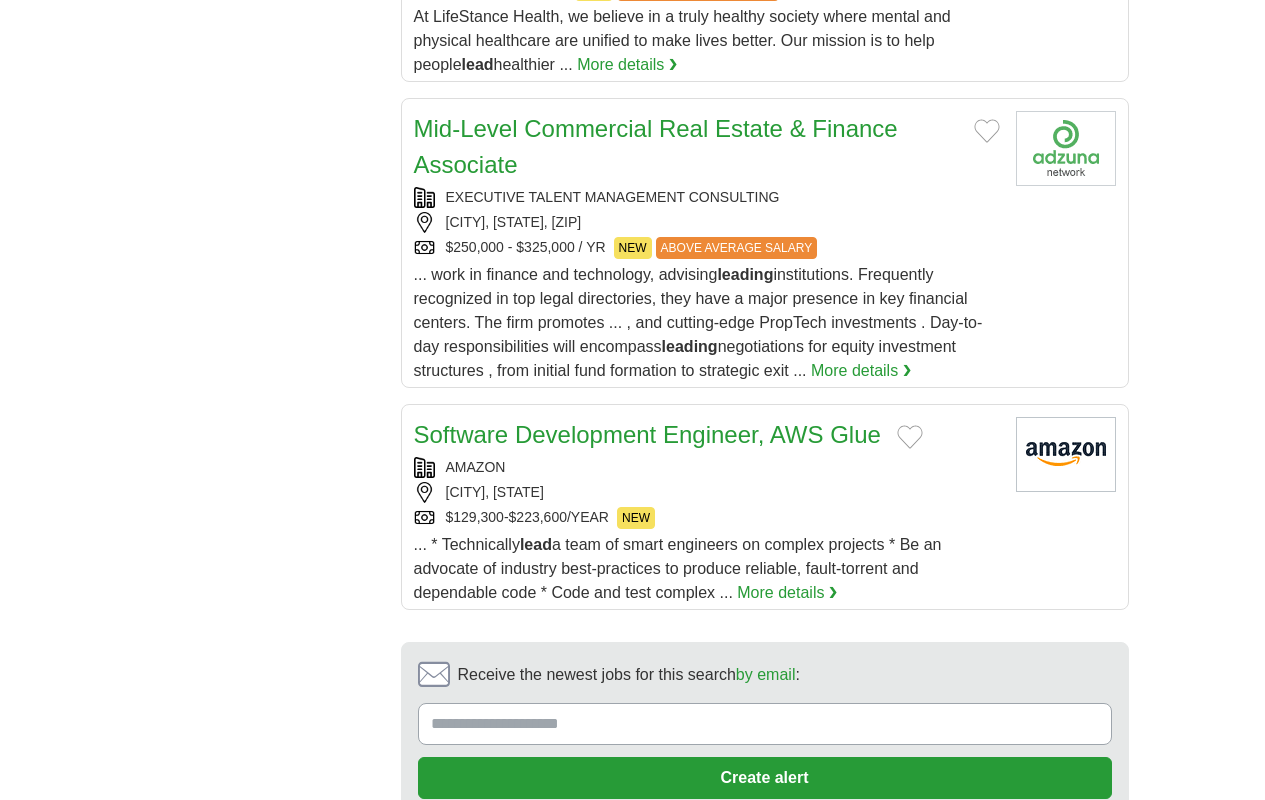 scroll, scrollTop: 0, scrollLeft: 0, axis: both 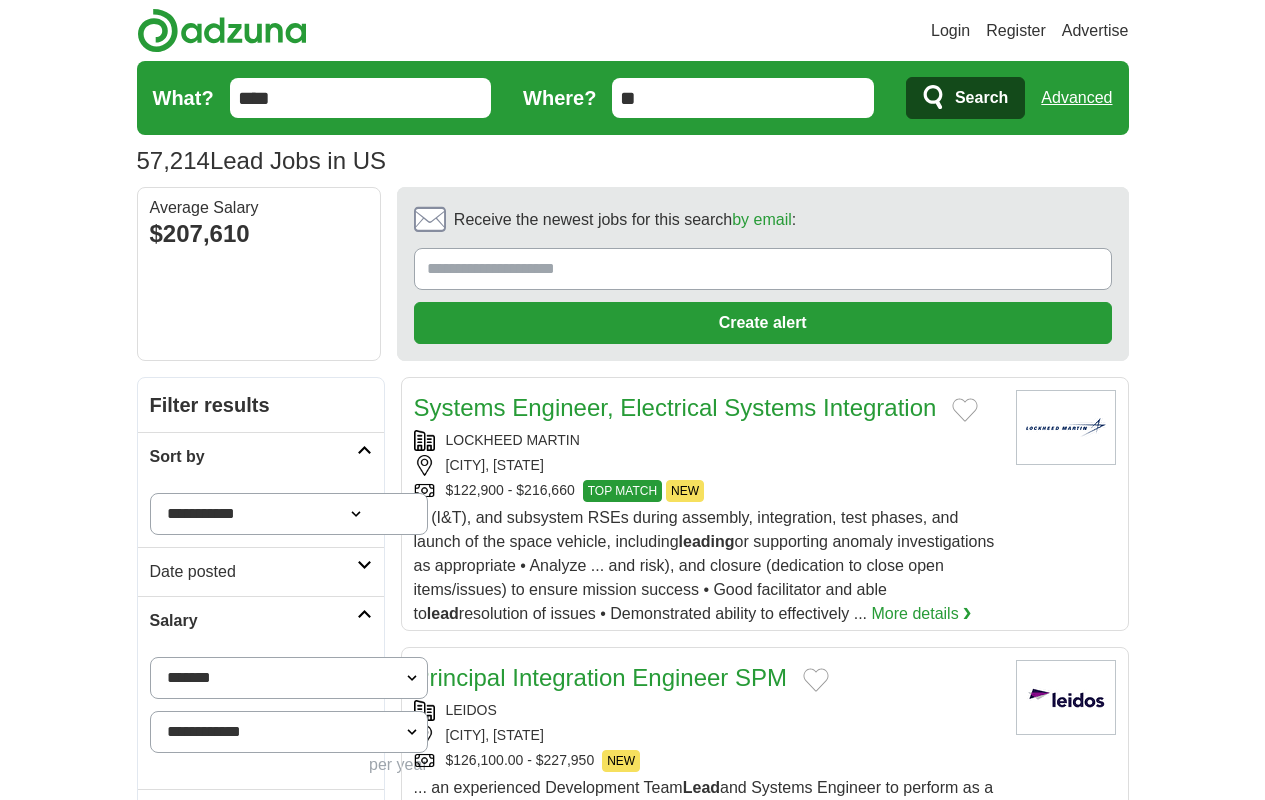 click on "next ❯" at bounding box center [1069, 3672] 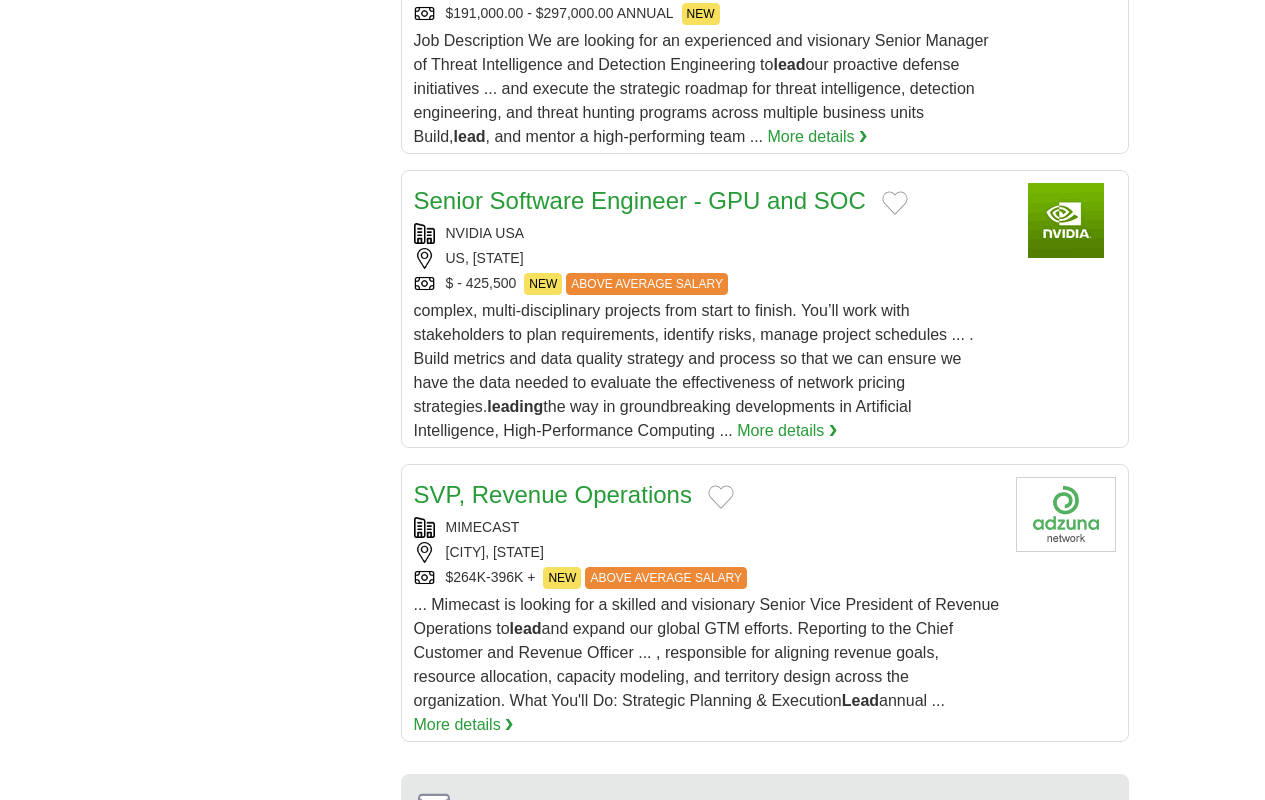 scroll, scrollTop: 0, scrollLeft: 0, axis: both 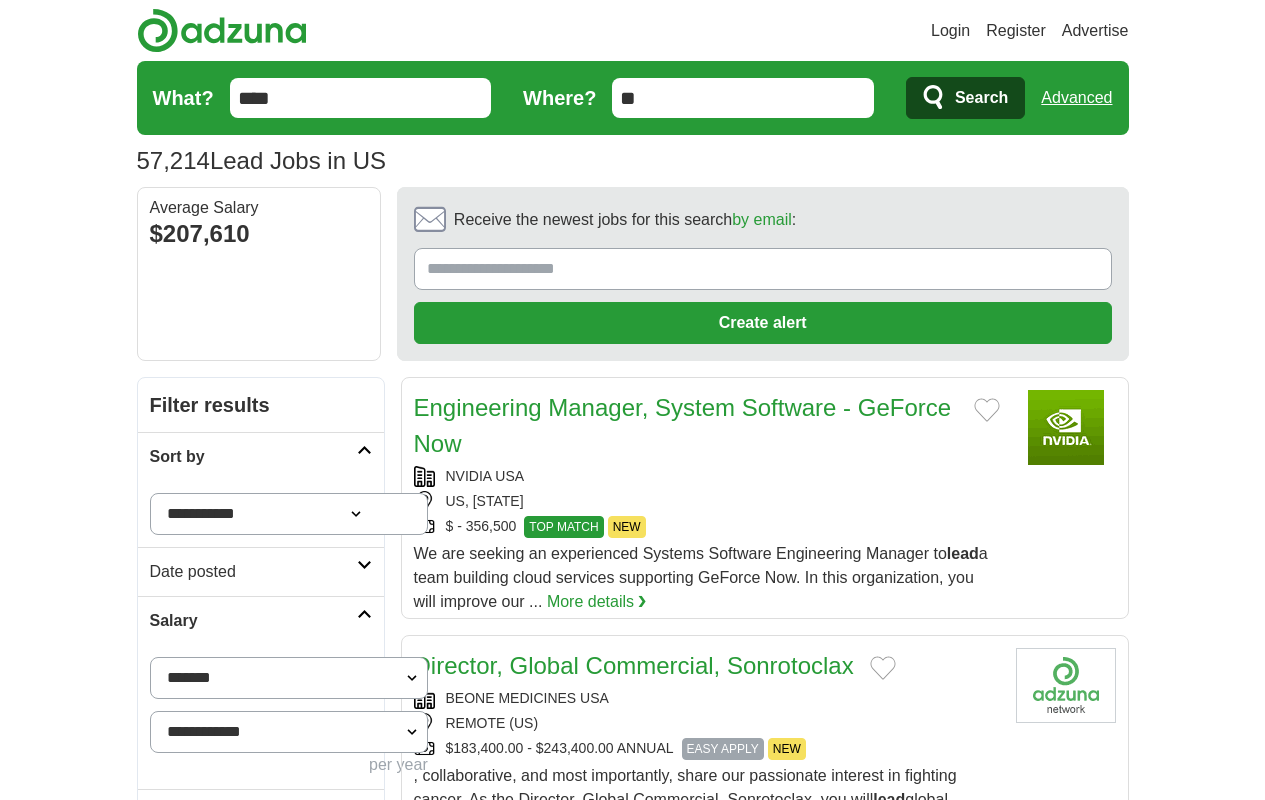 click on "next ❯" at bounding box center (1073, 3420) 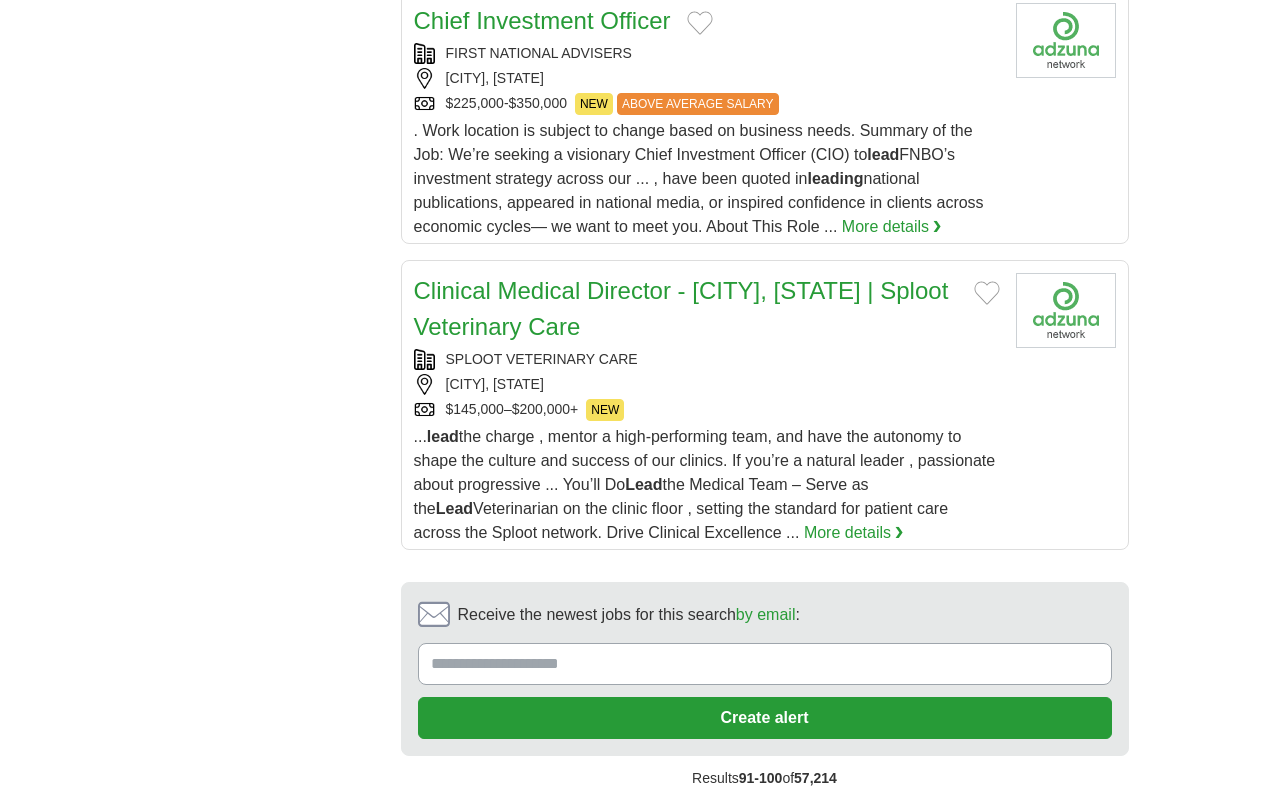 scroll, scrollTop: 0, scrollLeft: 0, axis: both 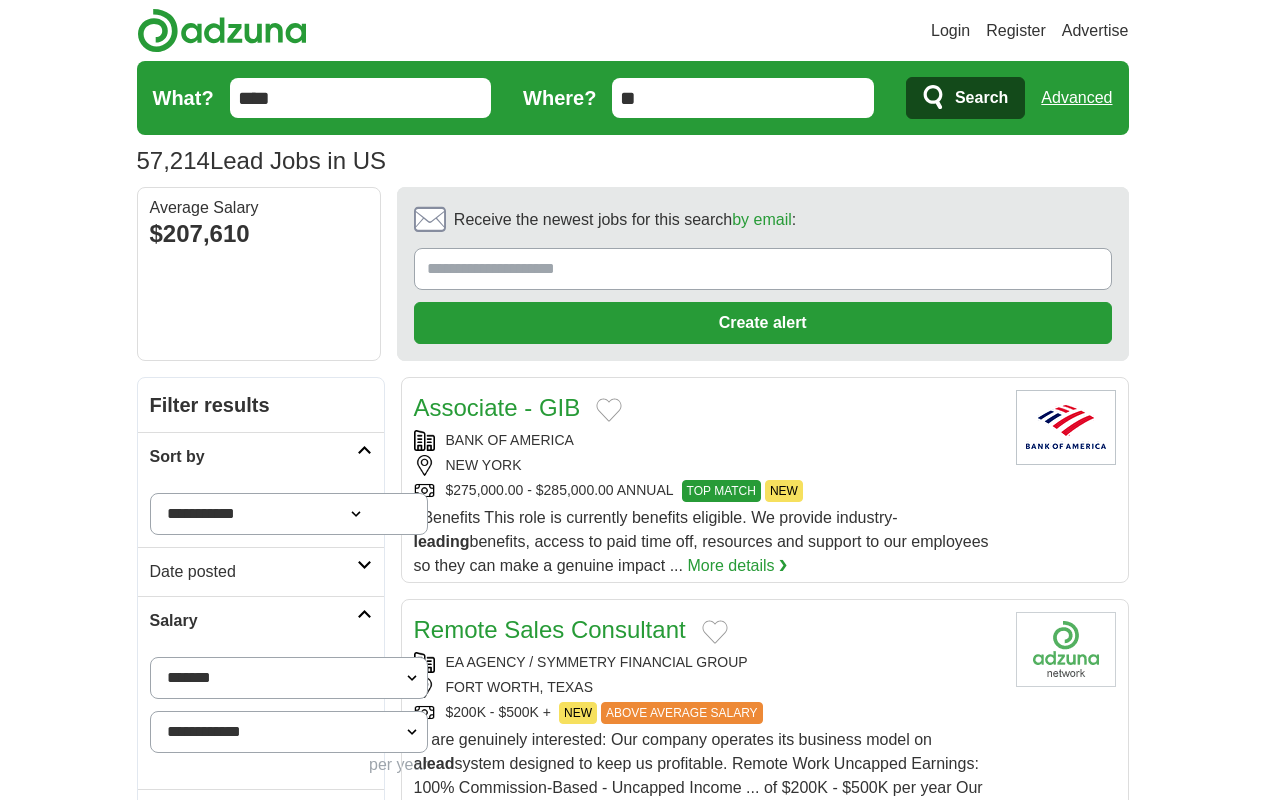 click on "next ❯" at bounding box center (1077, 3564) 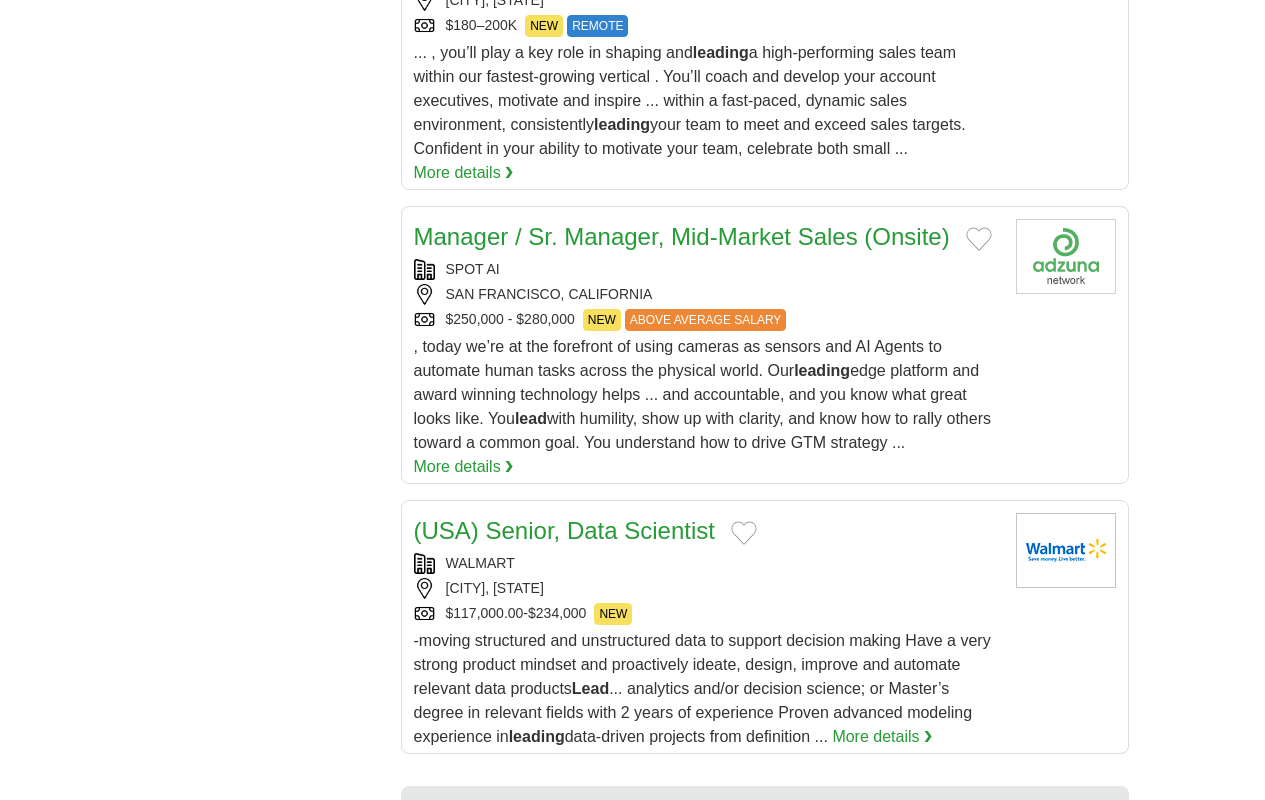 scroll, scrollTop: 0, scrollLeft: 0, axis: both 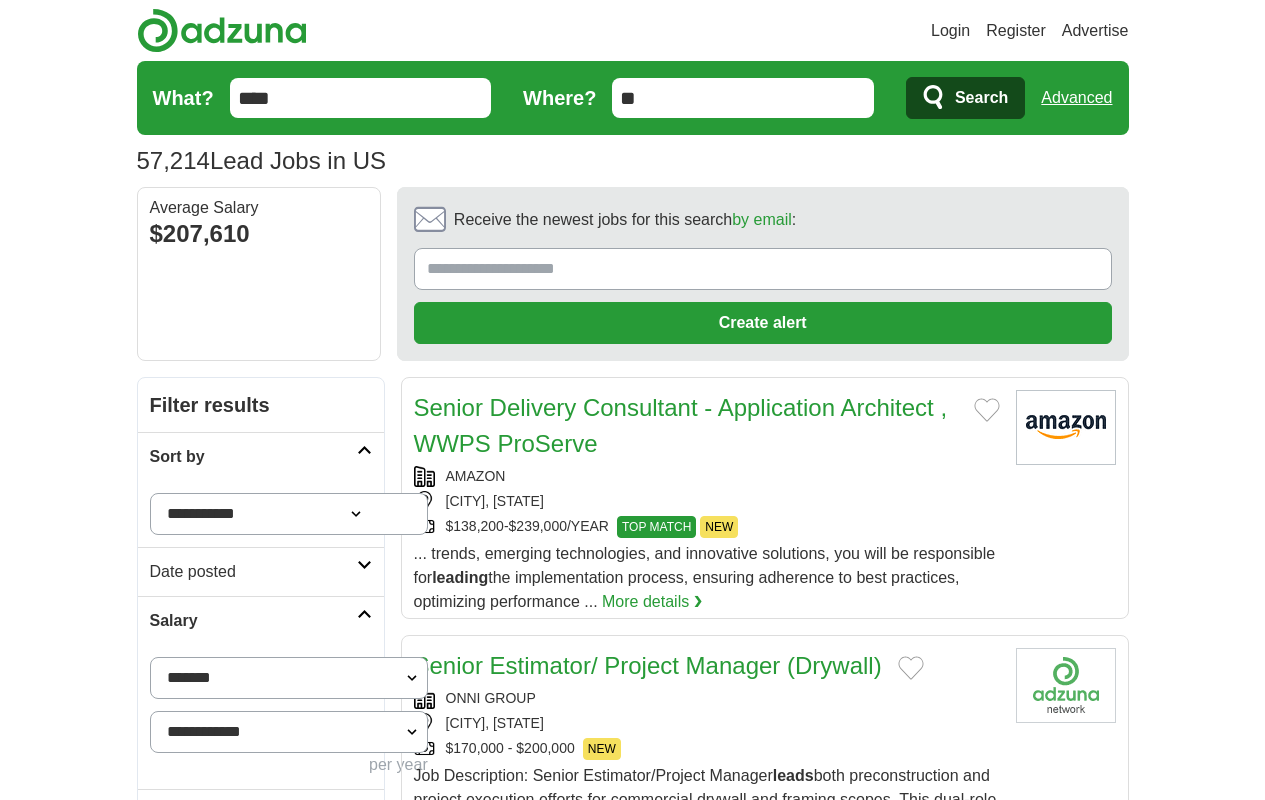 click on "next ❯" at bounding box center [766, 3690] 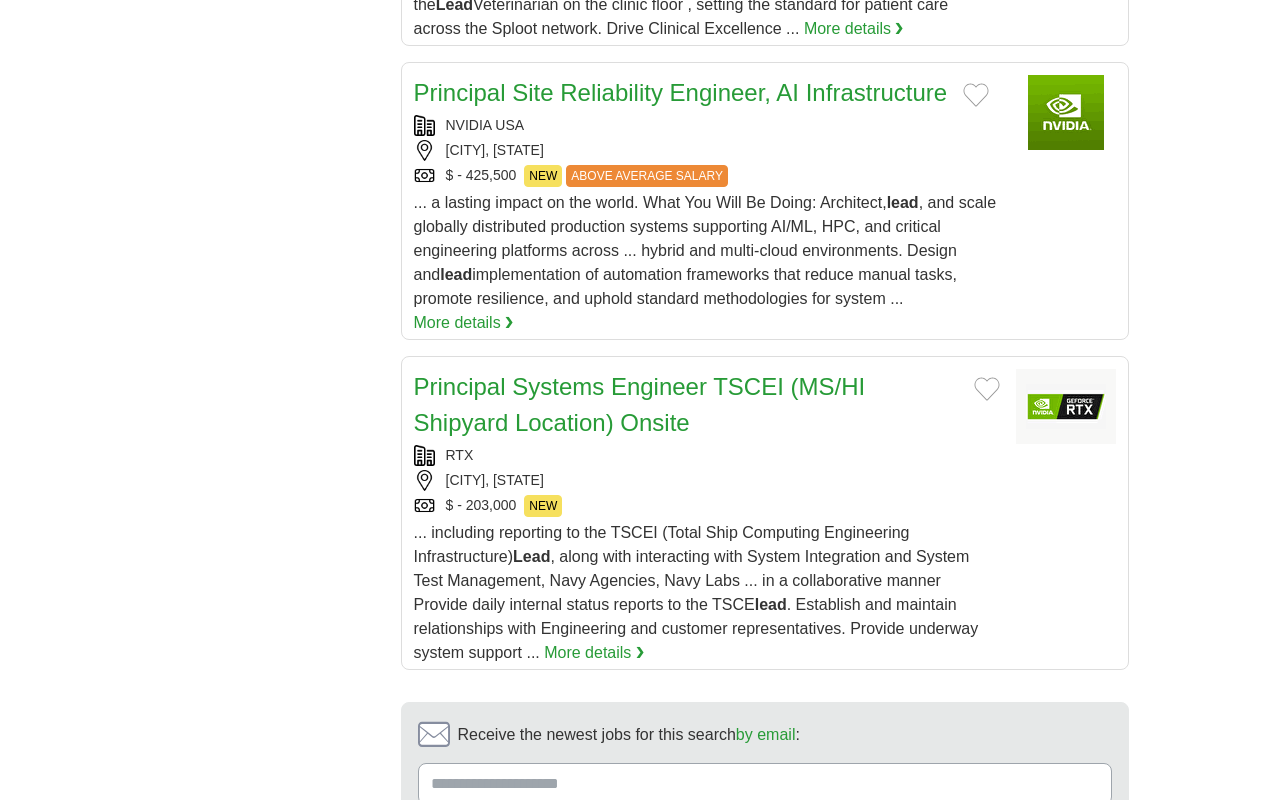 scroll, scrollTop: 0, scrollLeft: 0, axis: both 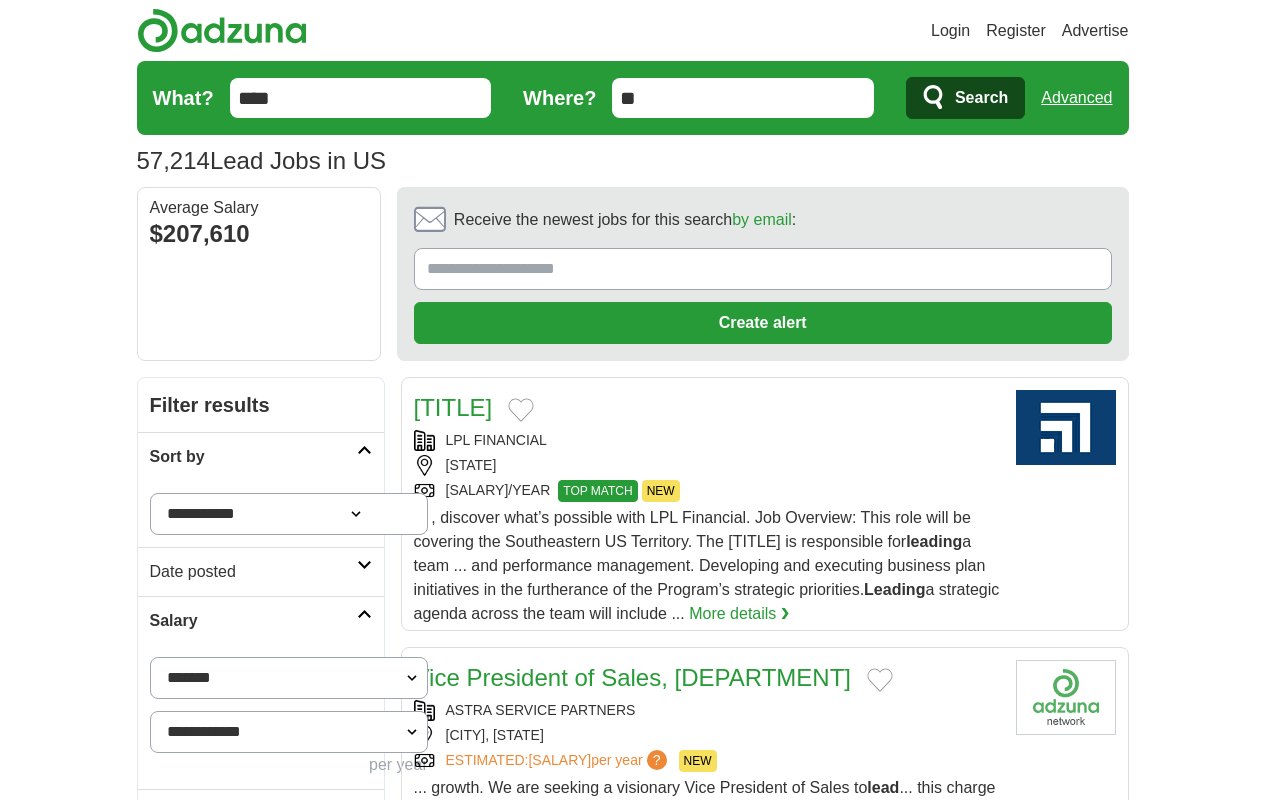 click on "next ❯" at bounding box center [766, 3498] 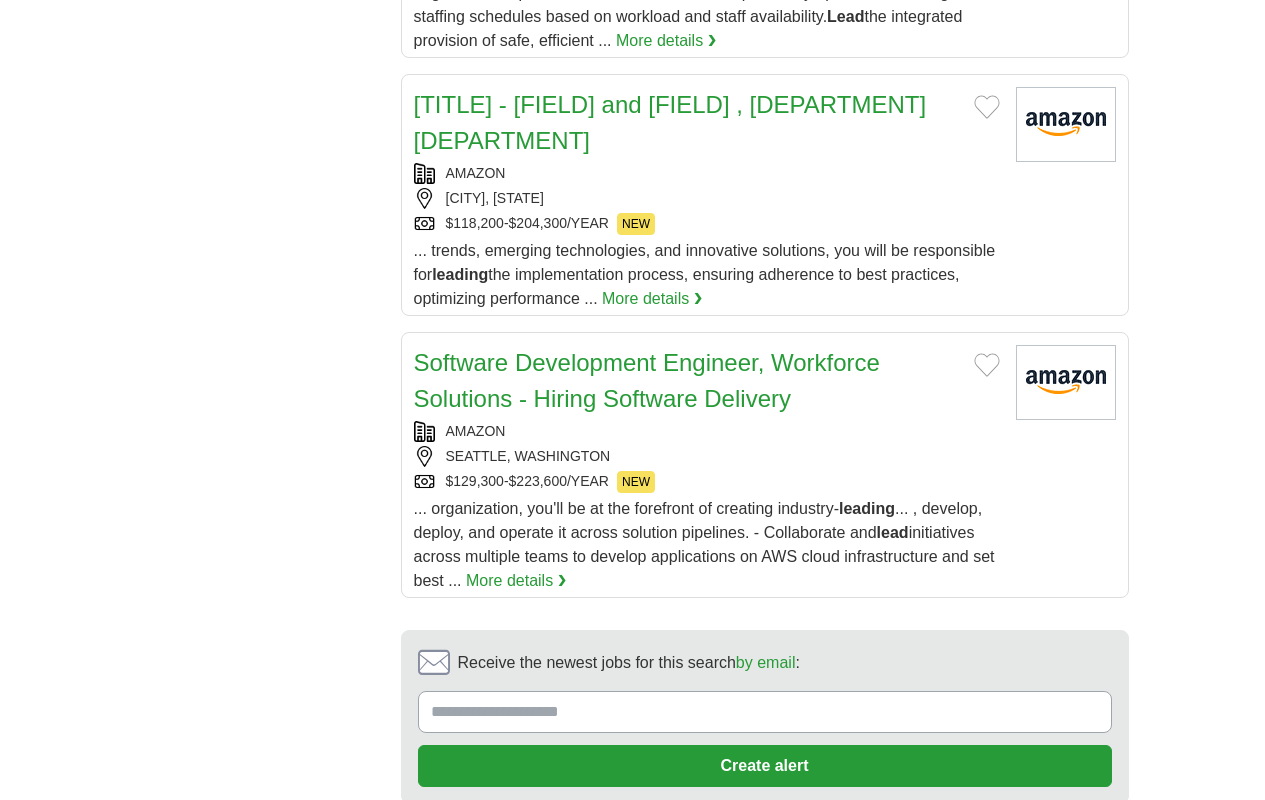 scroll, scrollTop: 0, scrollLeft: 0, axis: both 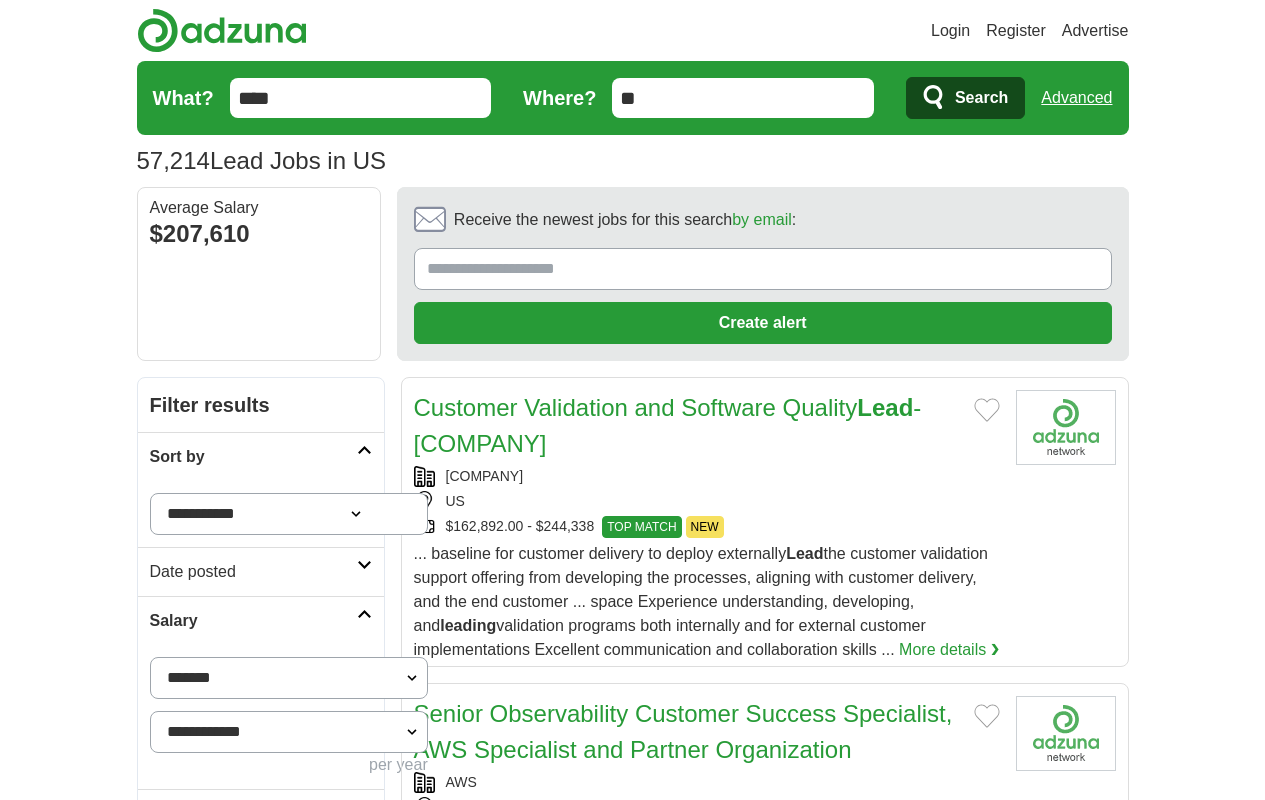click on "next ❯" at bounding box center (766, 3582) 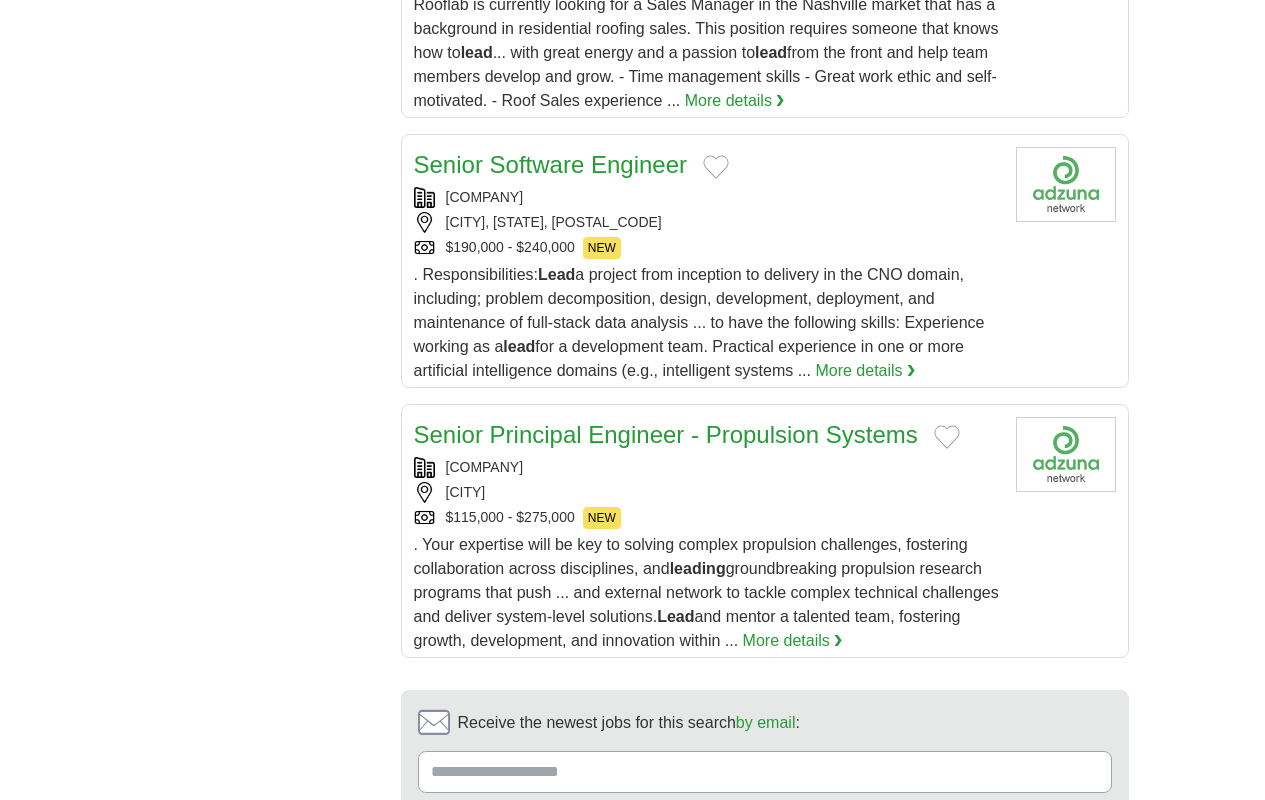 scroll, scrollTop: 0, scrollLeft: 0, axis: both 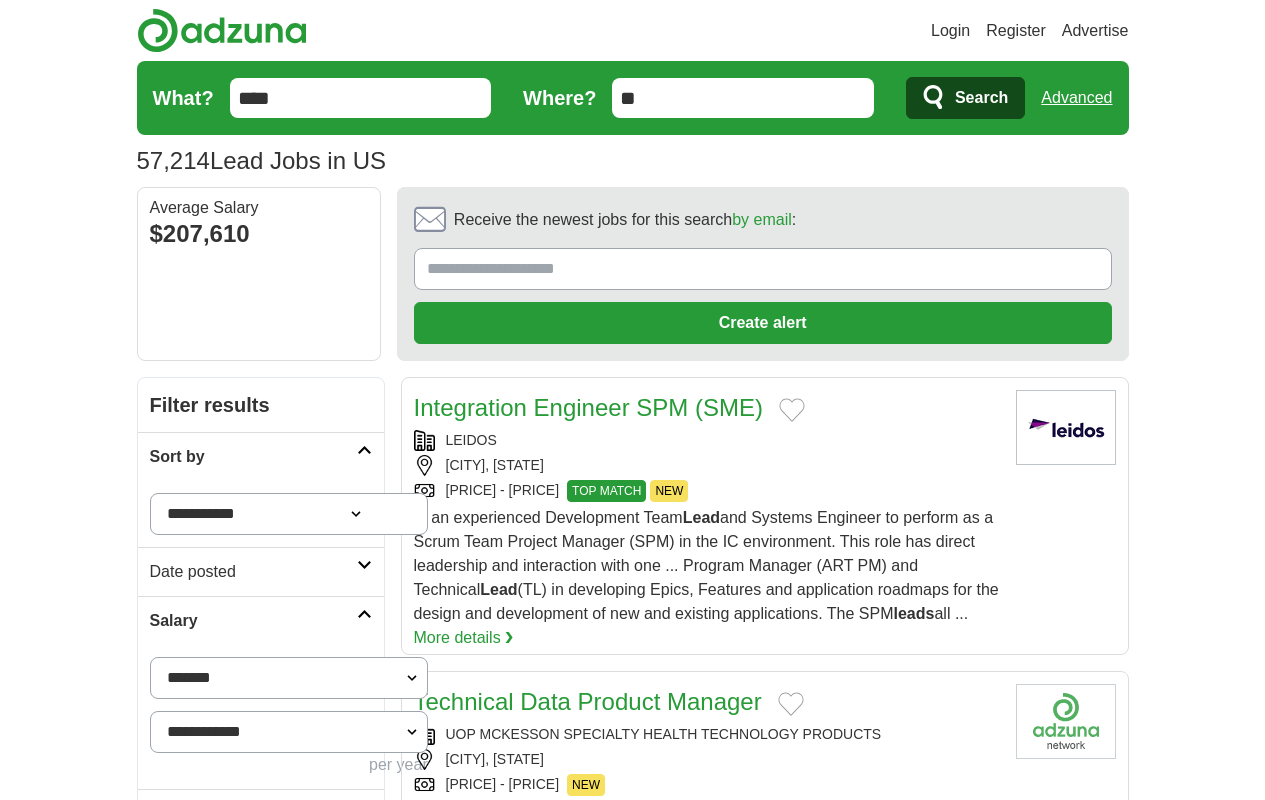 click on "next ❯" at bounding box center [766, 3738] 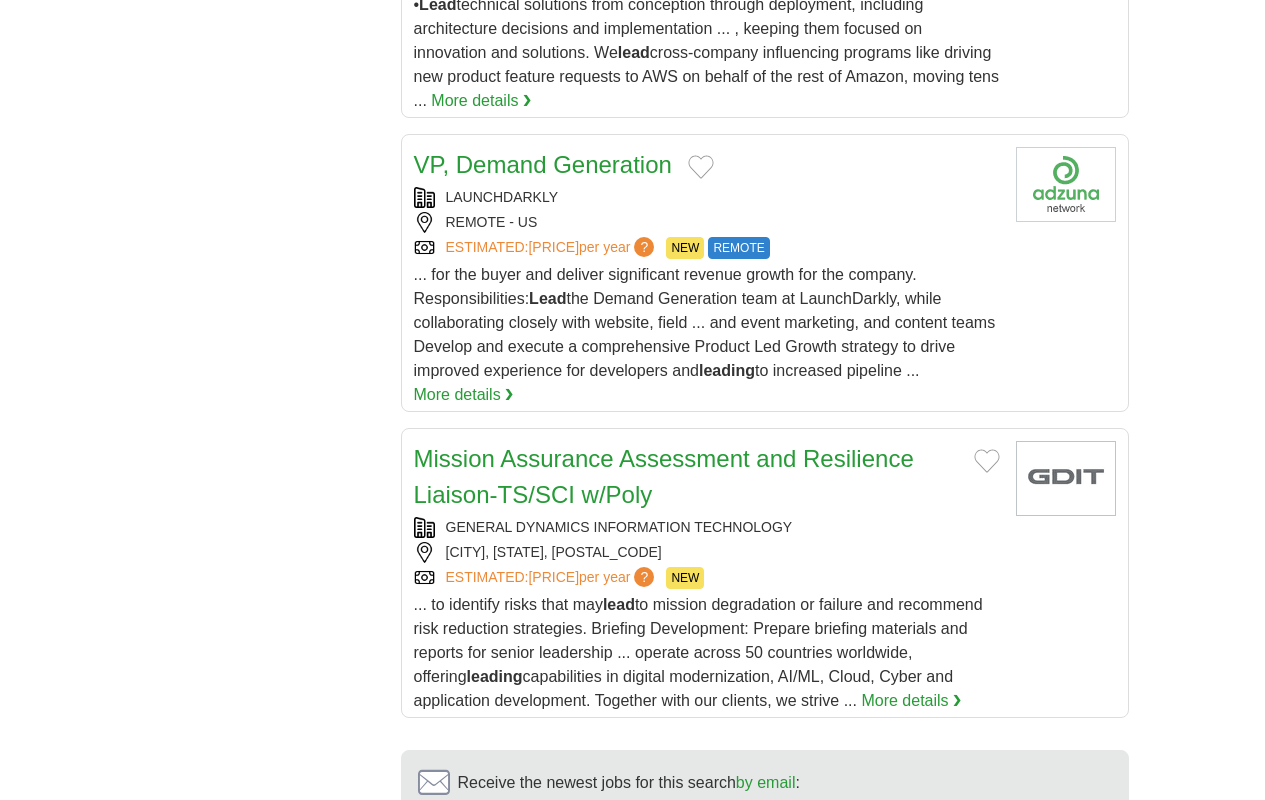 scroll, scrollTop: 0, scrollLeft: 0, axis: both 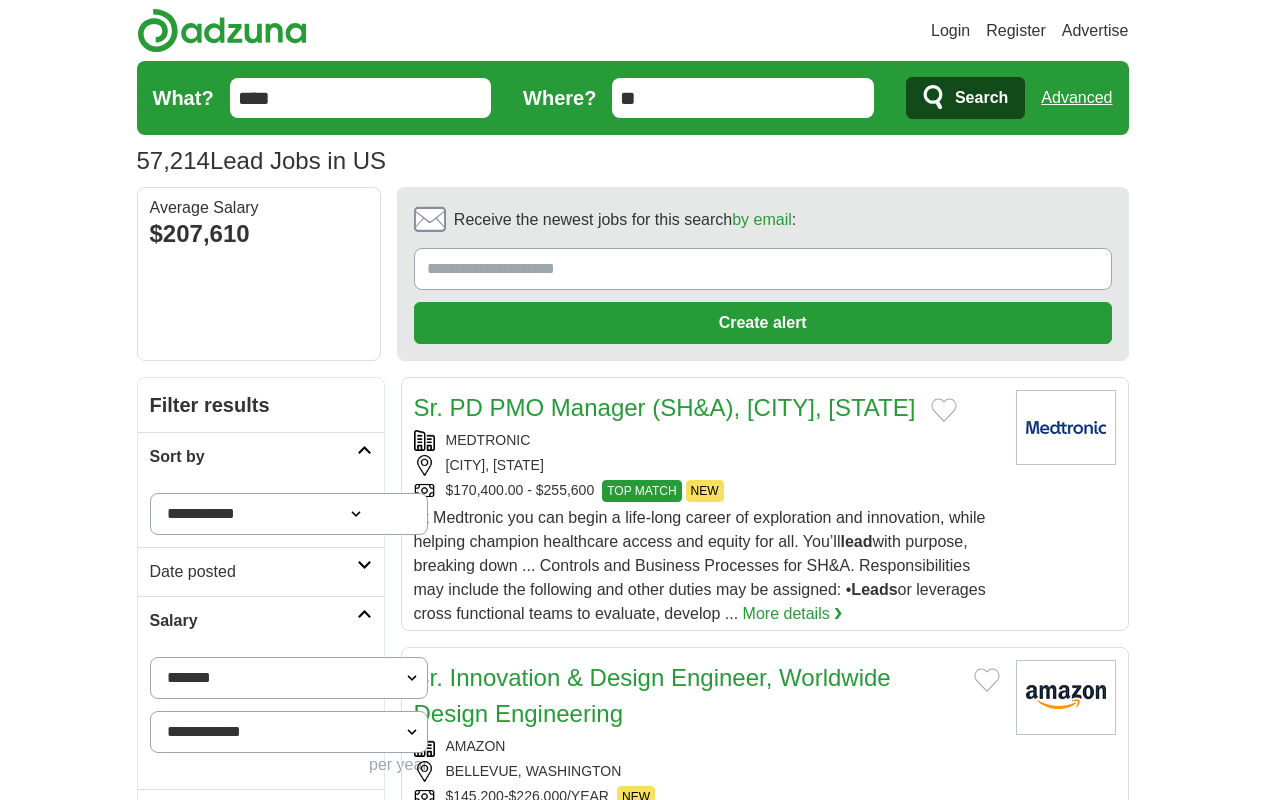 click on "next ❯" at bounding box center (766, 3486) 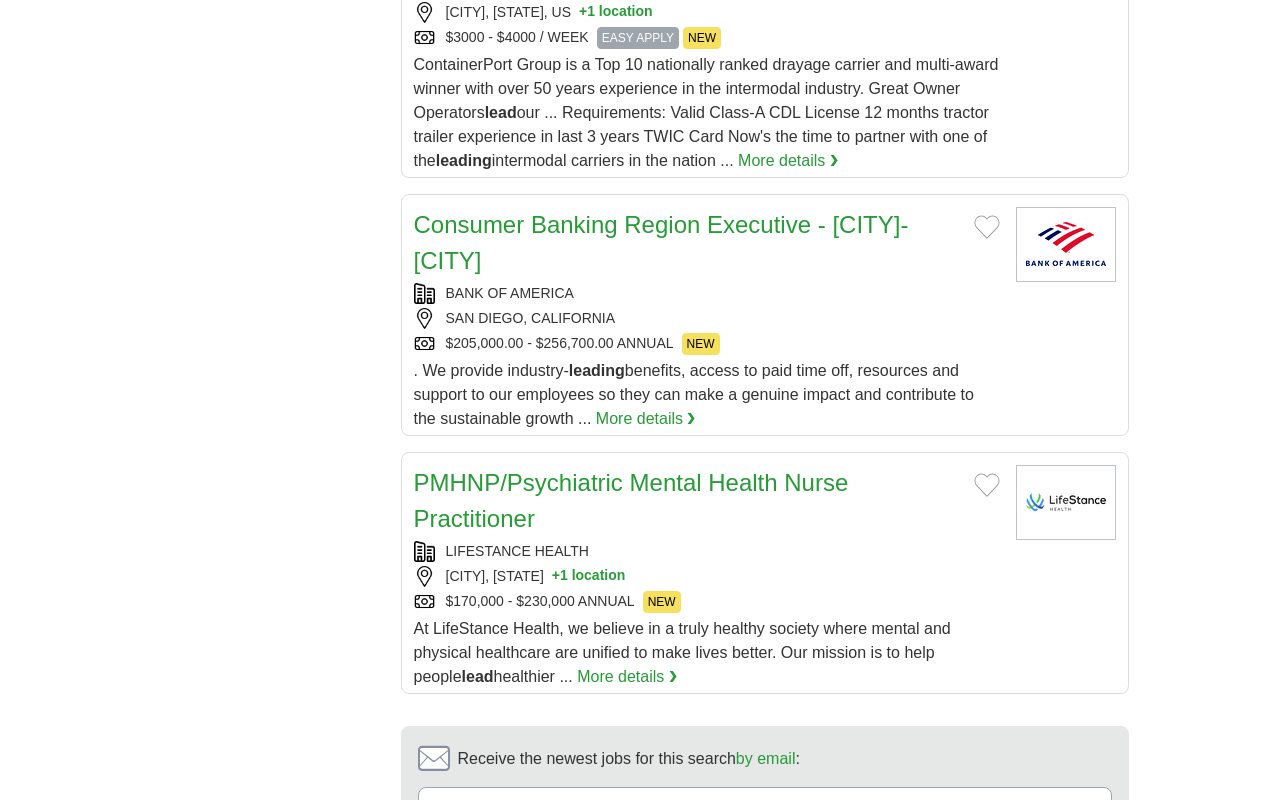 scroll, scrollTop: 0, scrollLeft: 0, axis: both 